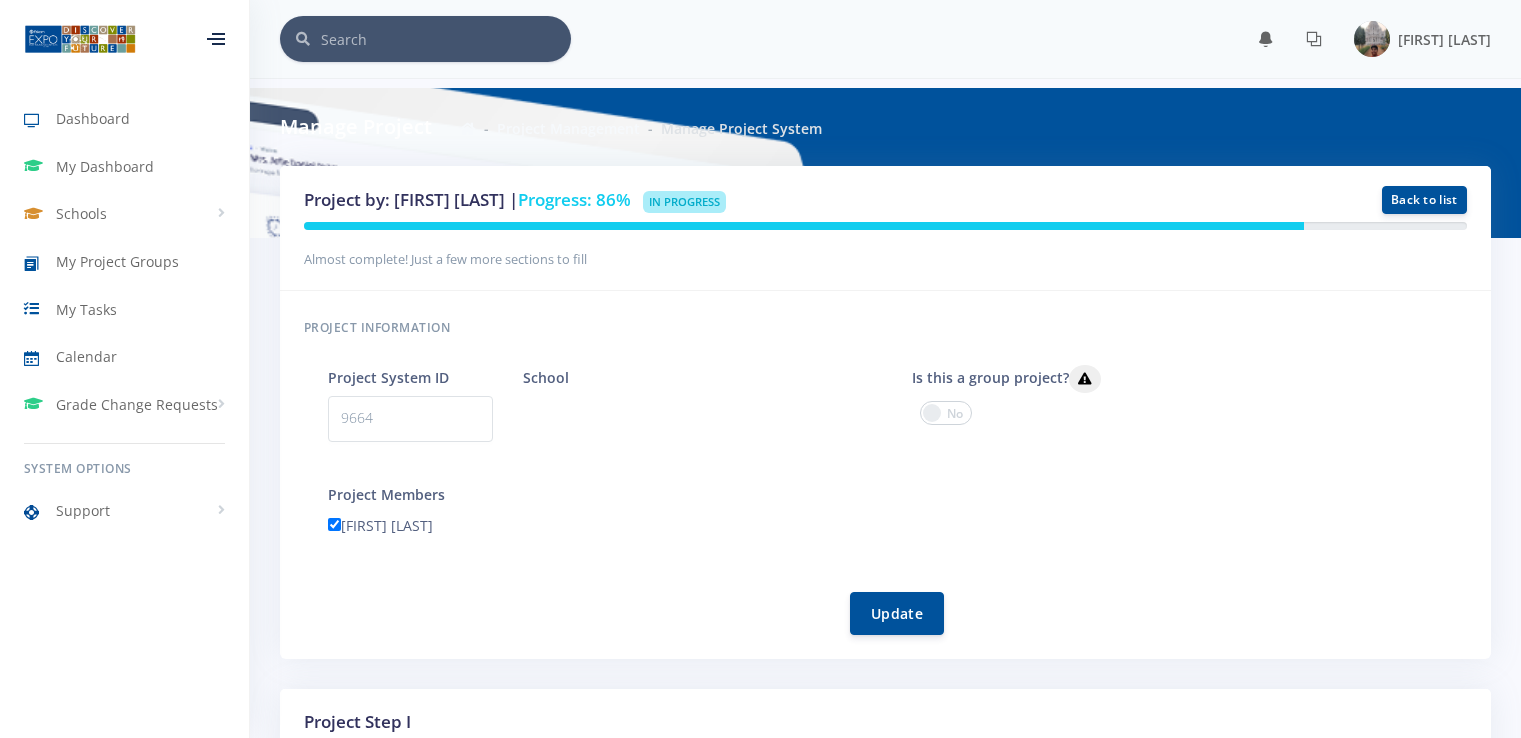 scroll, scrollTop: 1693, scrollLeft: 0, axis: vertical 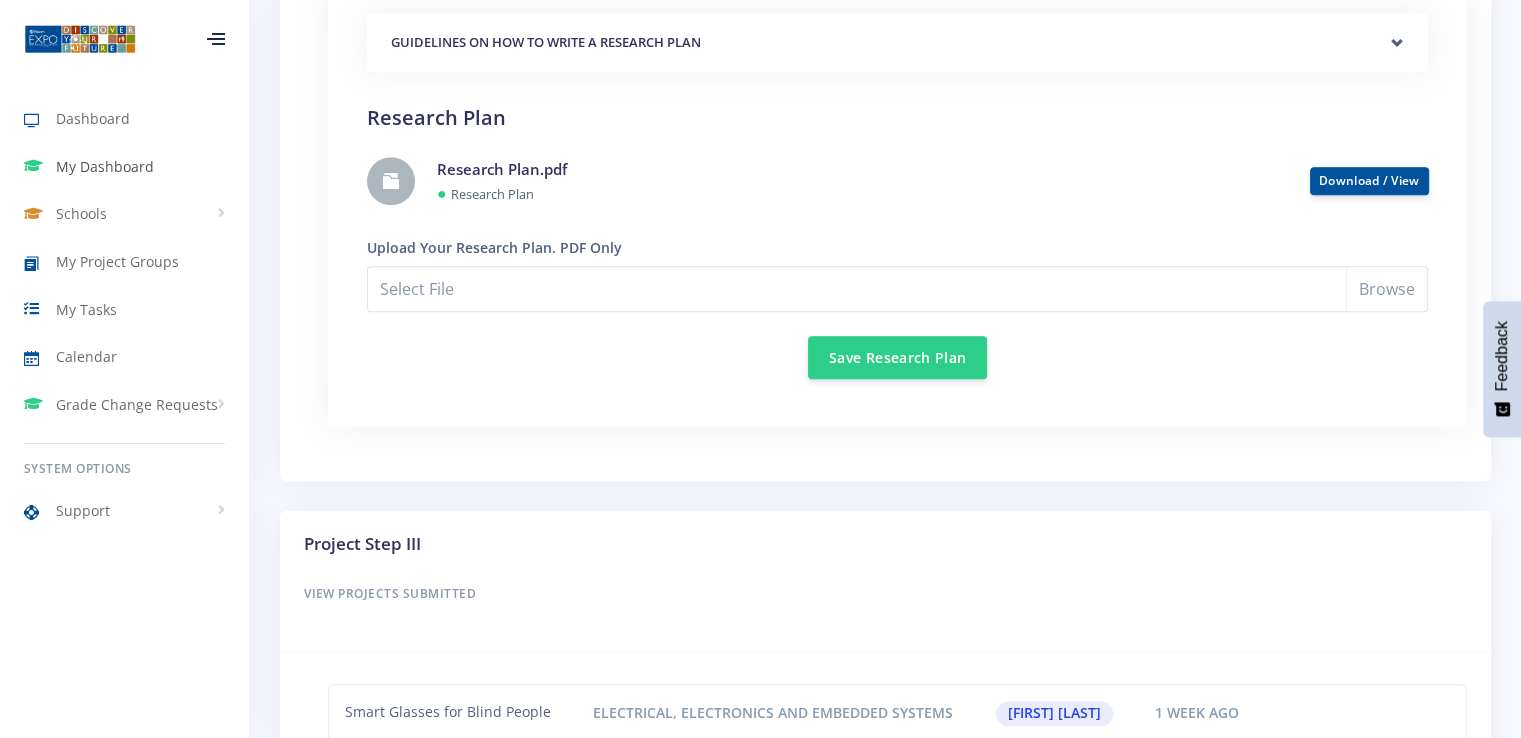 click on "My Dashboard" at bounding box center (105, 166) 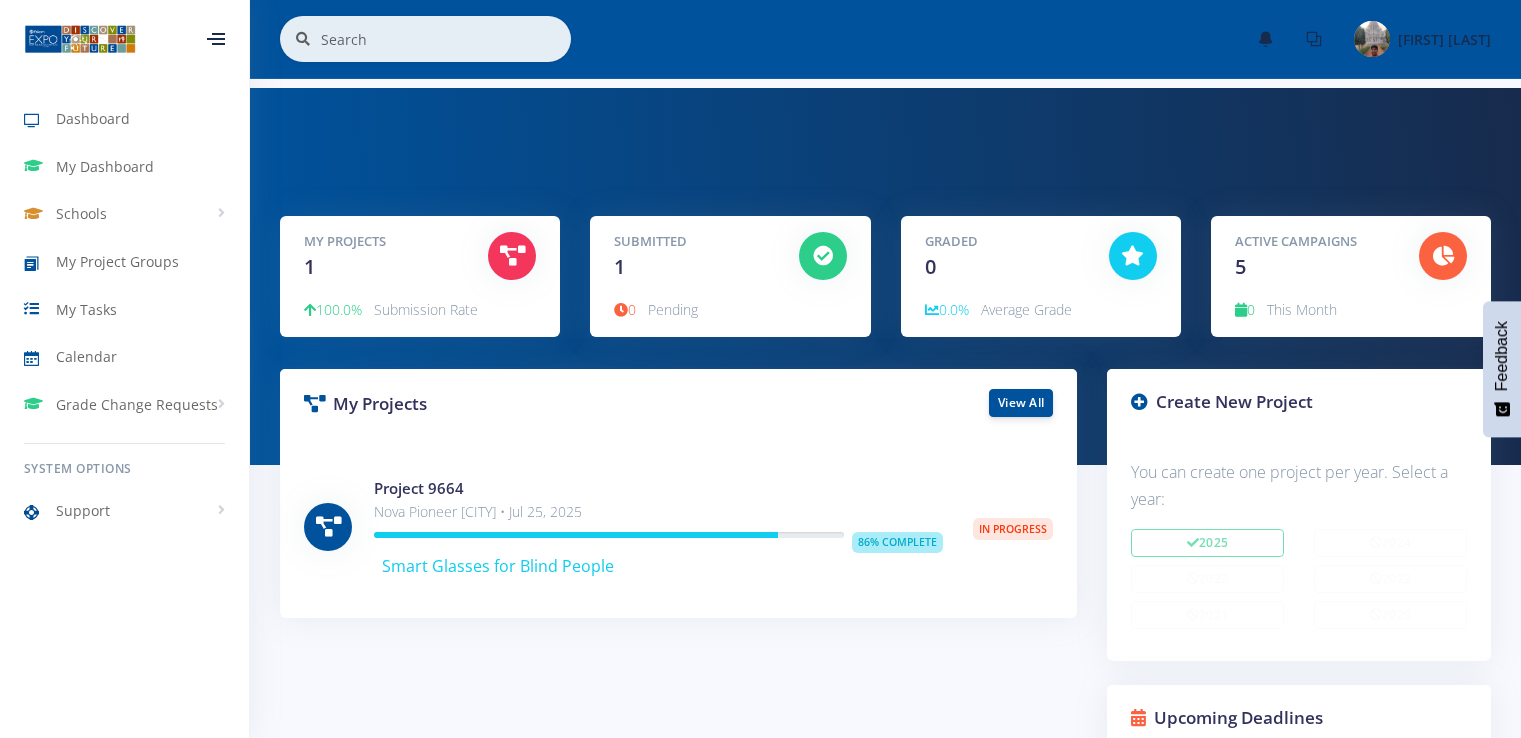 scroll, scrollTop: 0, scrollLeft: 0, axis: both 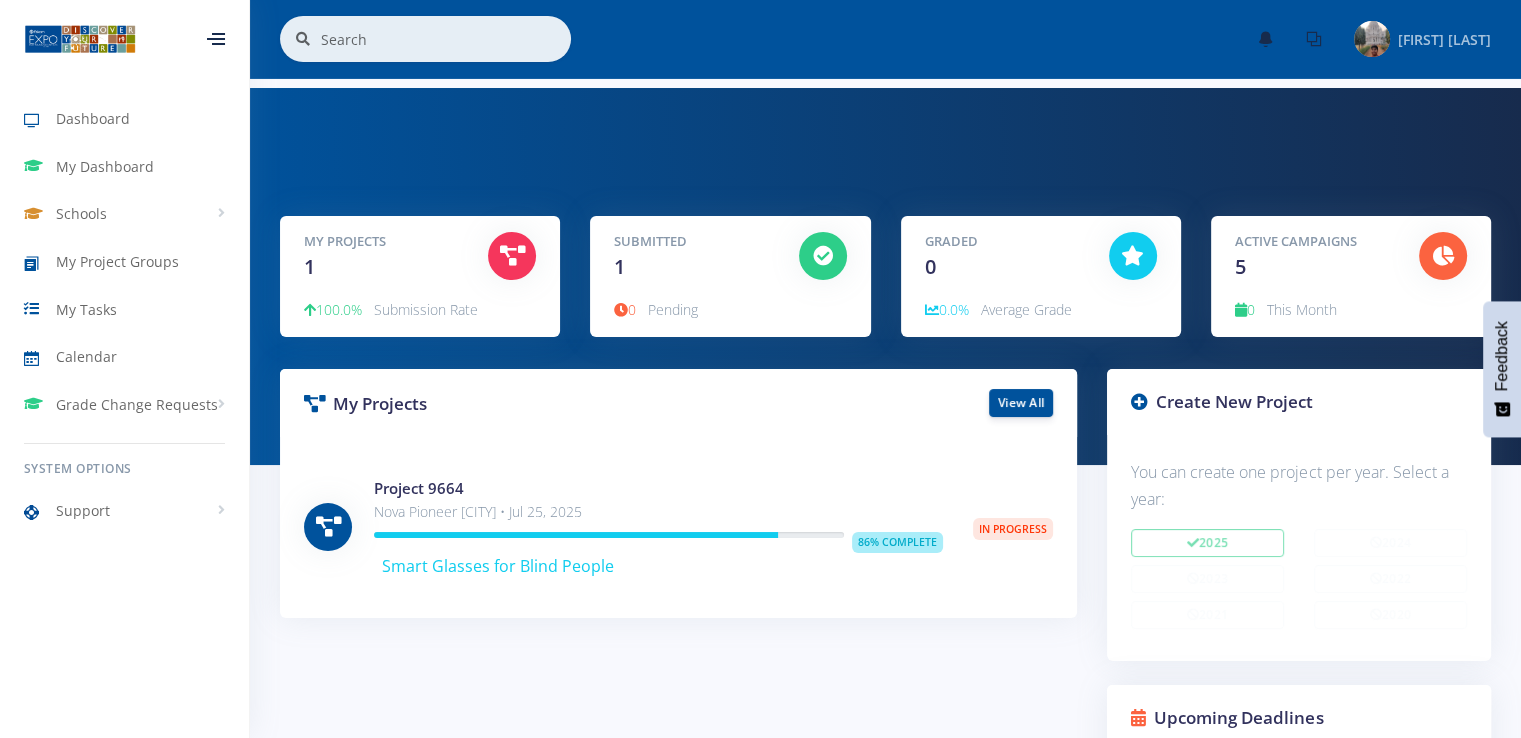 click on "[FIRST] [LAST]" at bounding box center (1444, 39) 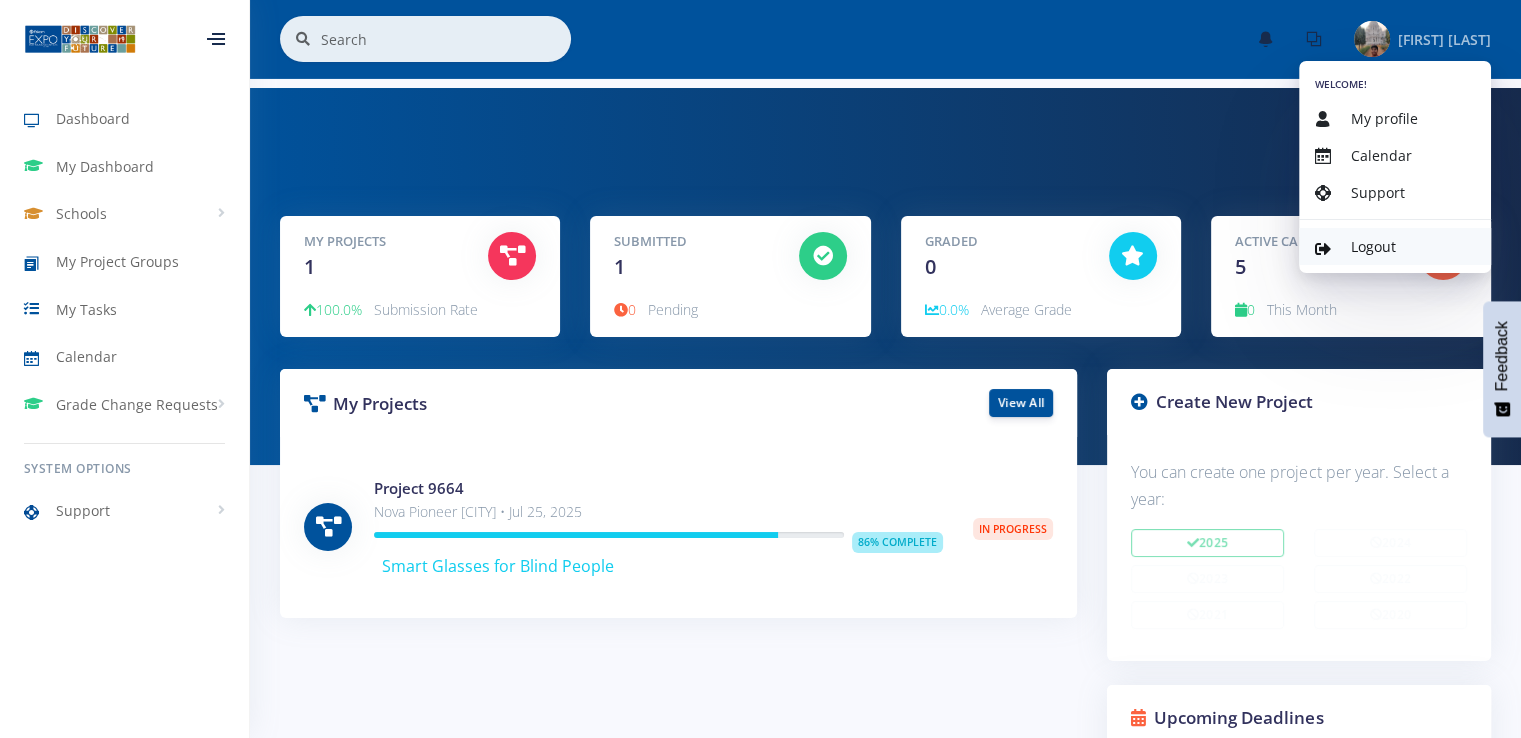 click on "Logout" at bounding box center [1373, 246] 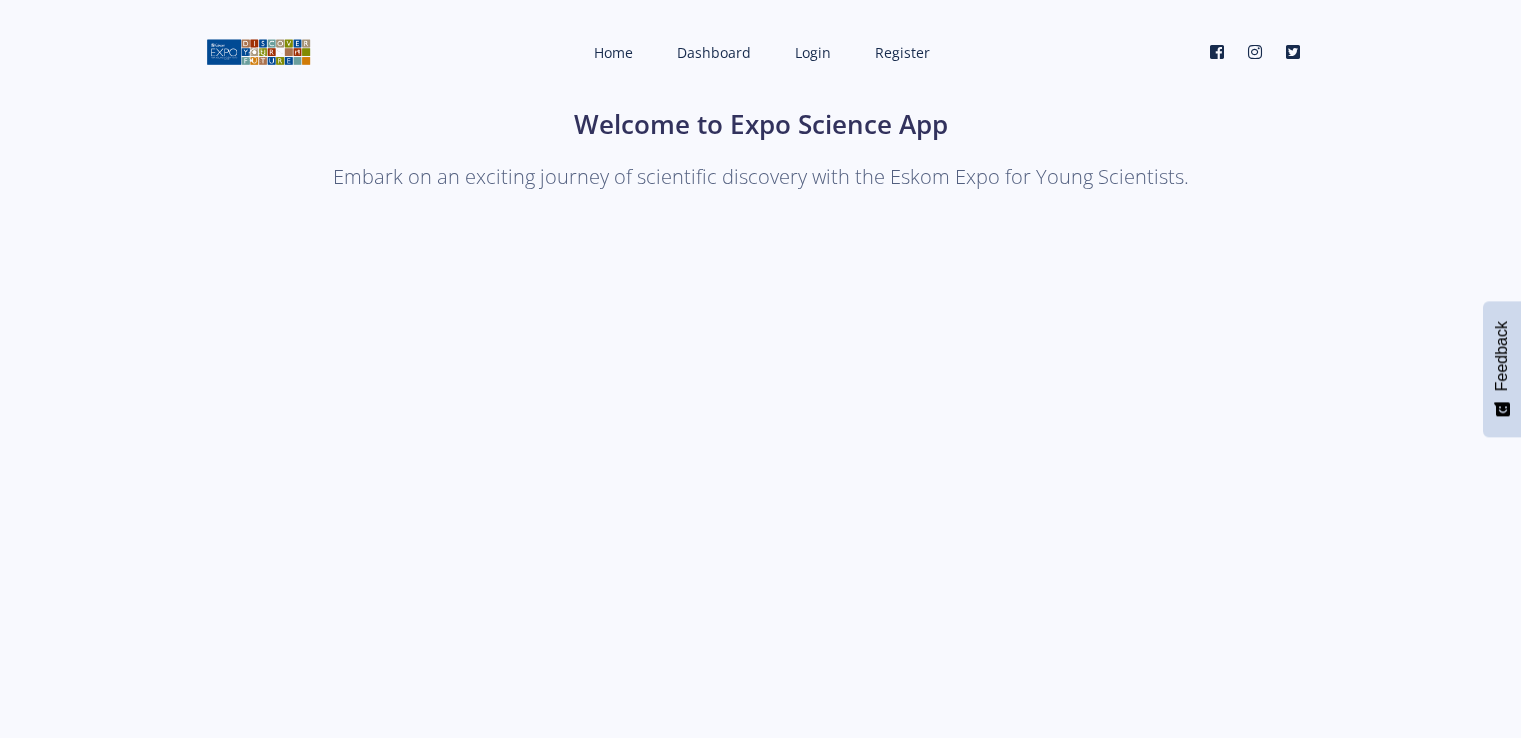 scroll, scrollTop: 0, scrollLeft: 0, axis: both 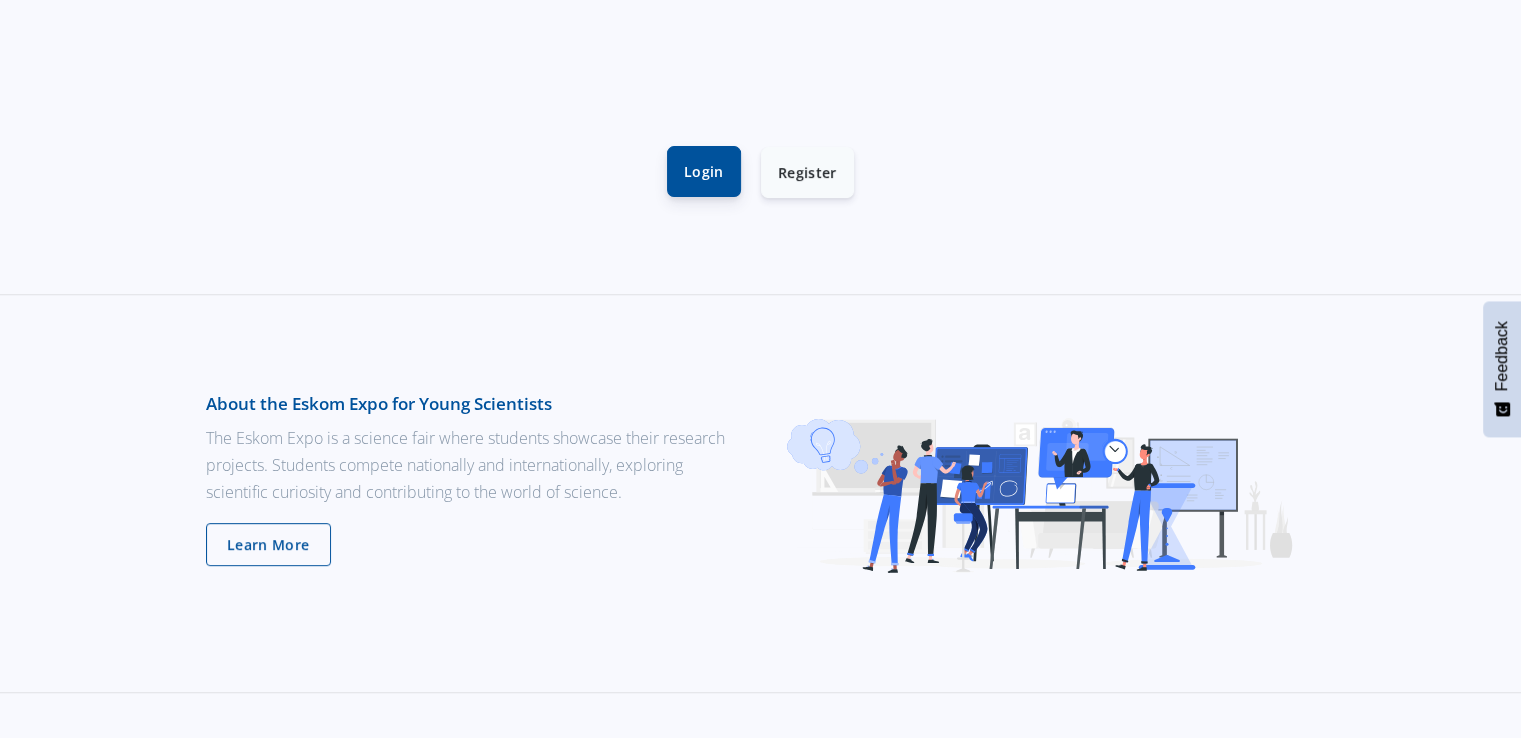 click on "Login" at bounding box center [704, 171] 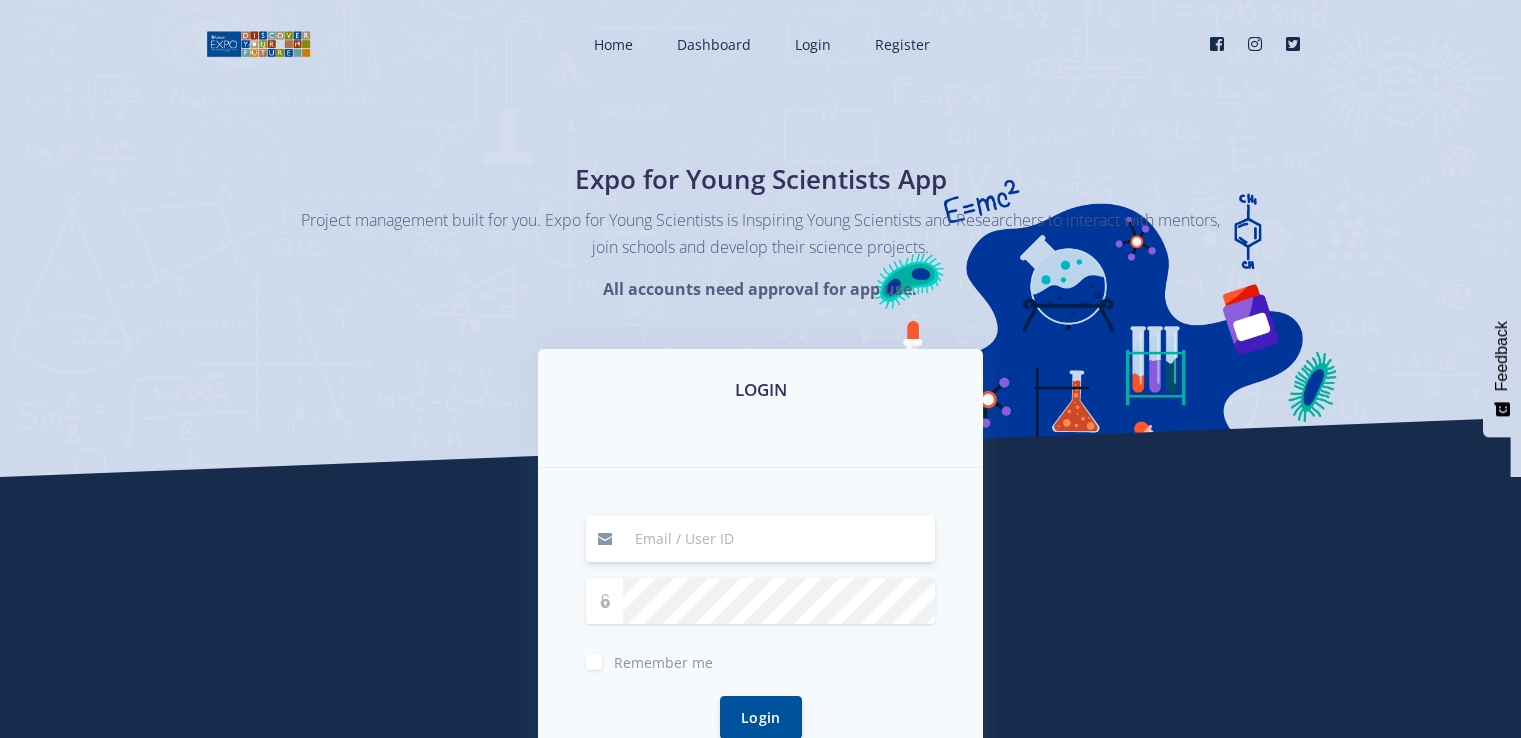 scroll, scrollTop: 0, scrollLeft: 0, axis: both 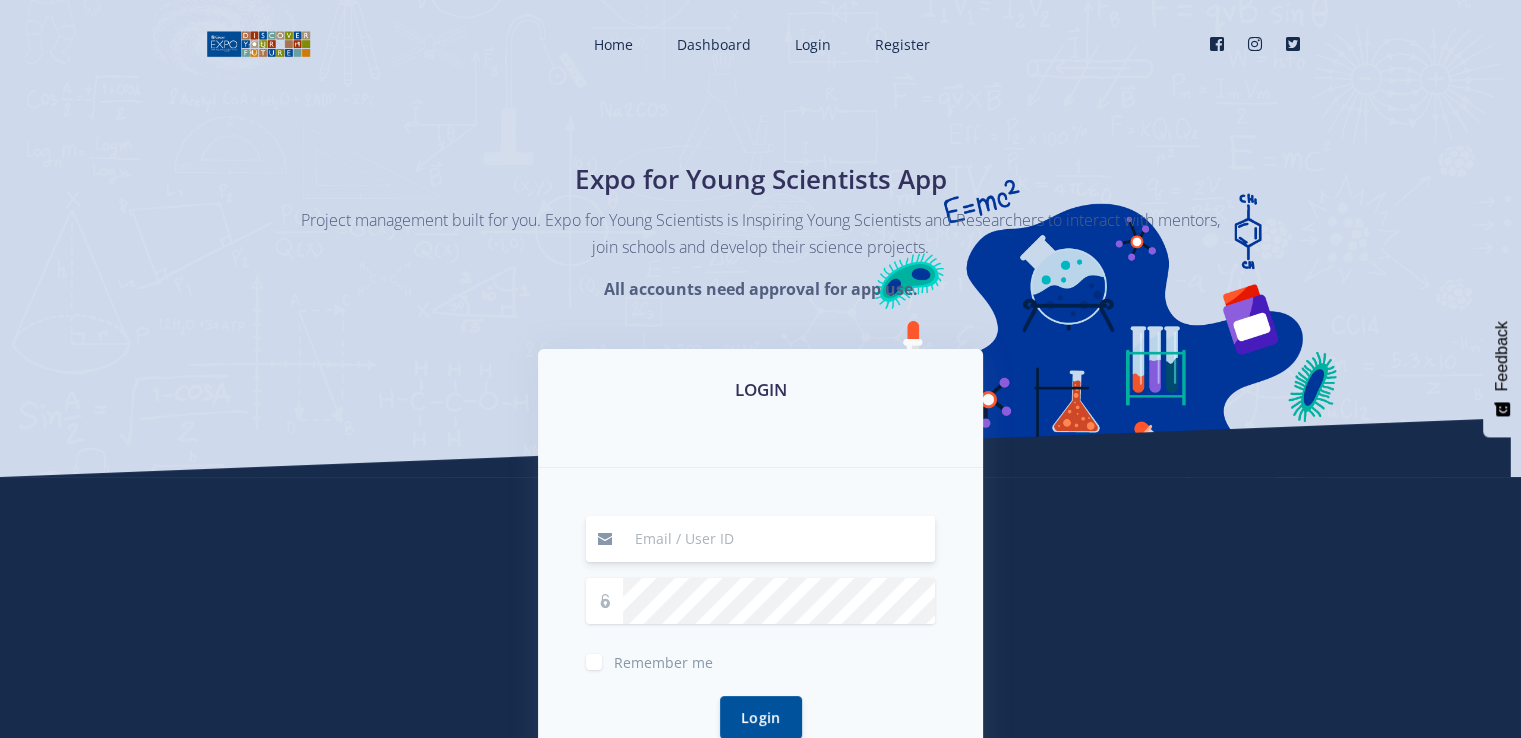 type on "[USERNAME]@[DOMAIN].com" 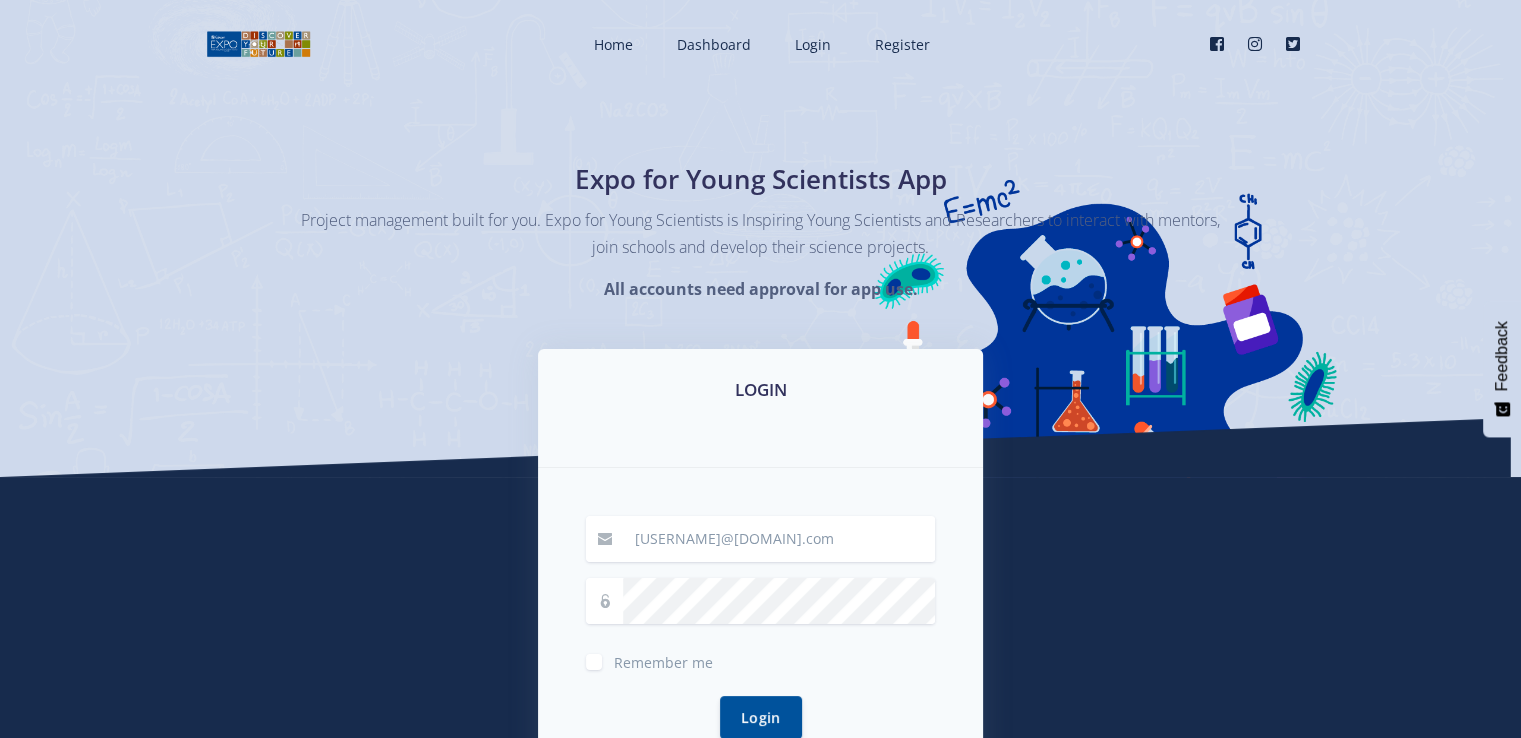 click on "Remember me" at bounding box center (663, 658) 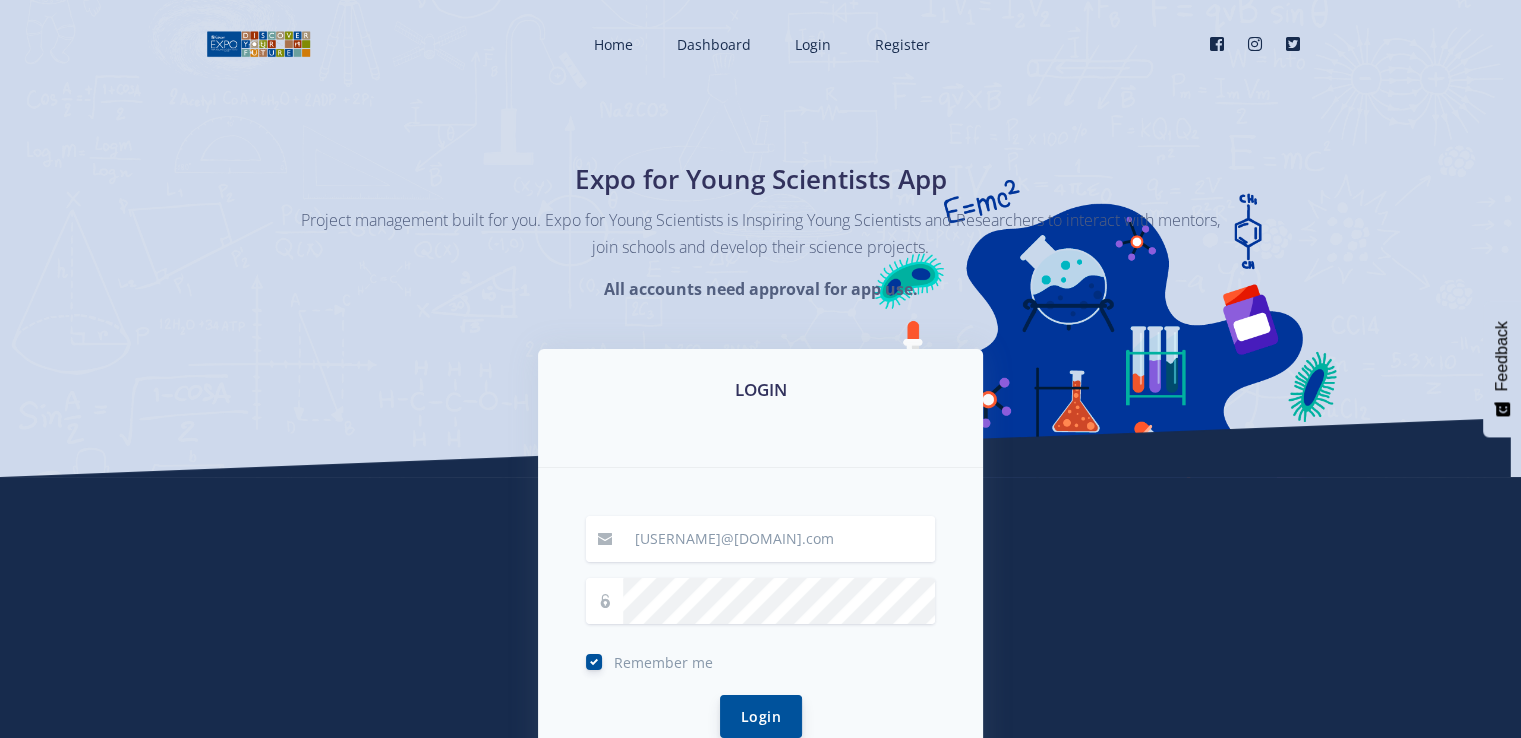 click on "Login" at bounding box center [761, 716] 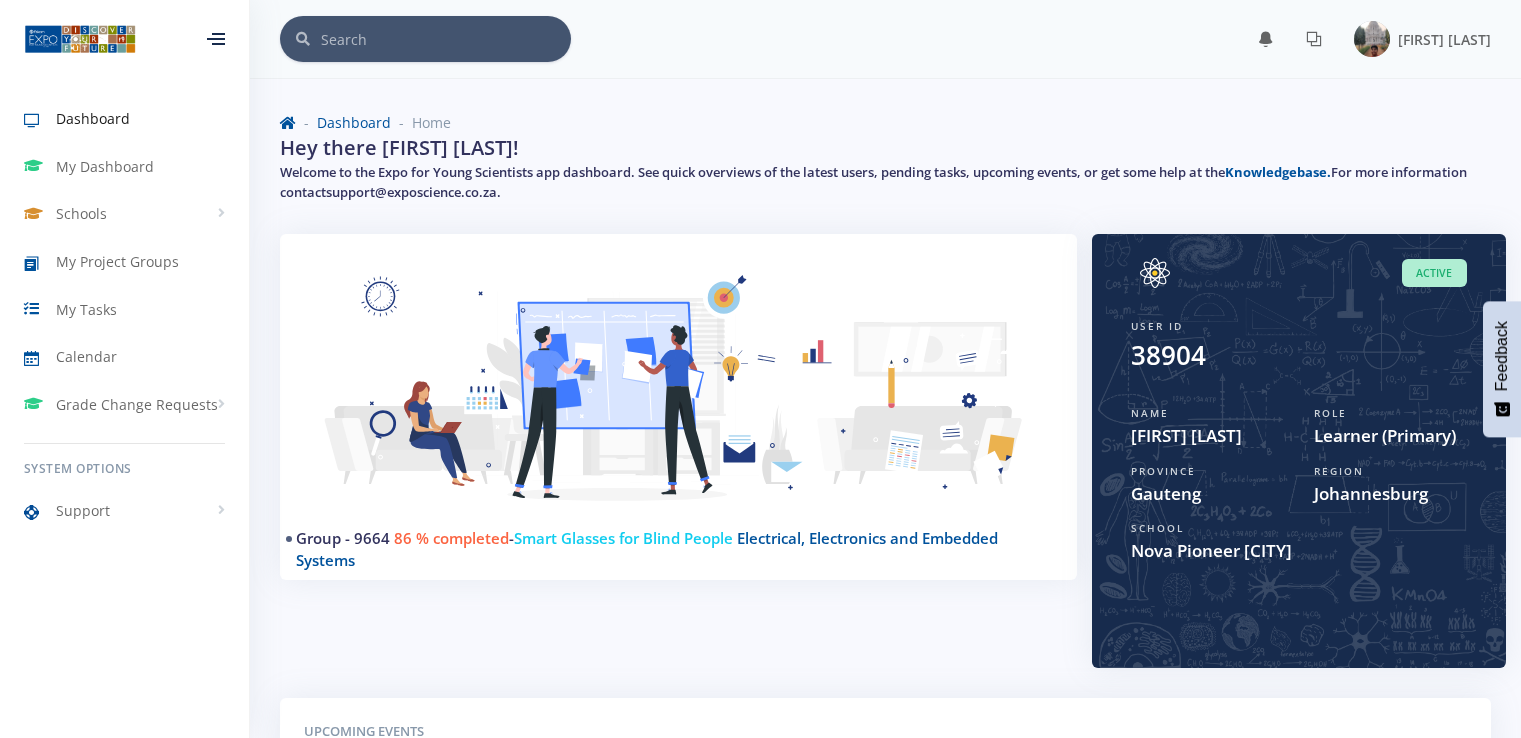 scroll, scrollTop: 0, scrollLeft: 0, axis: both 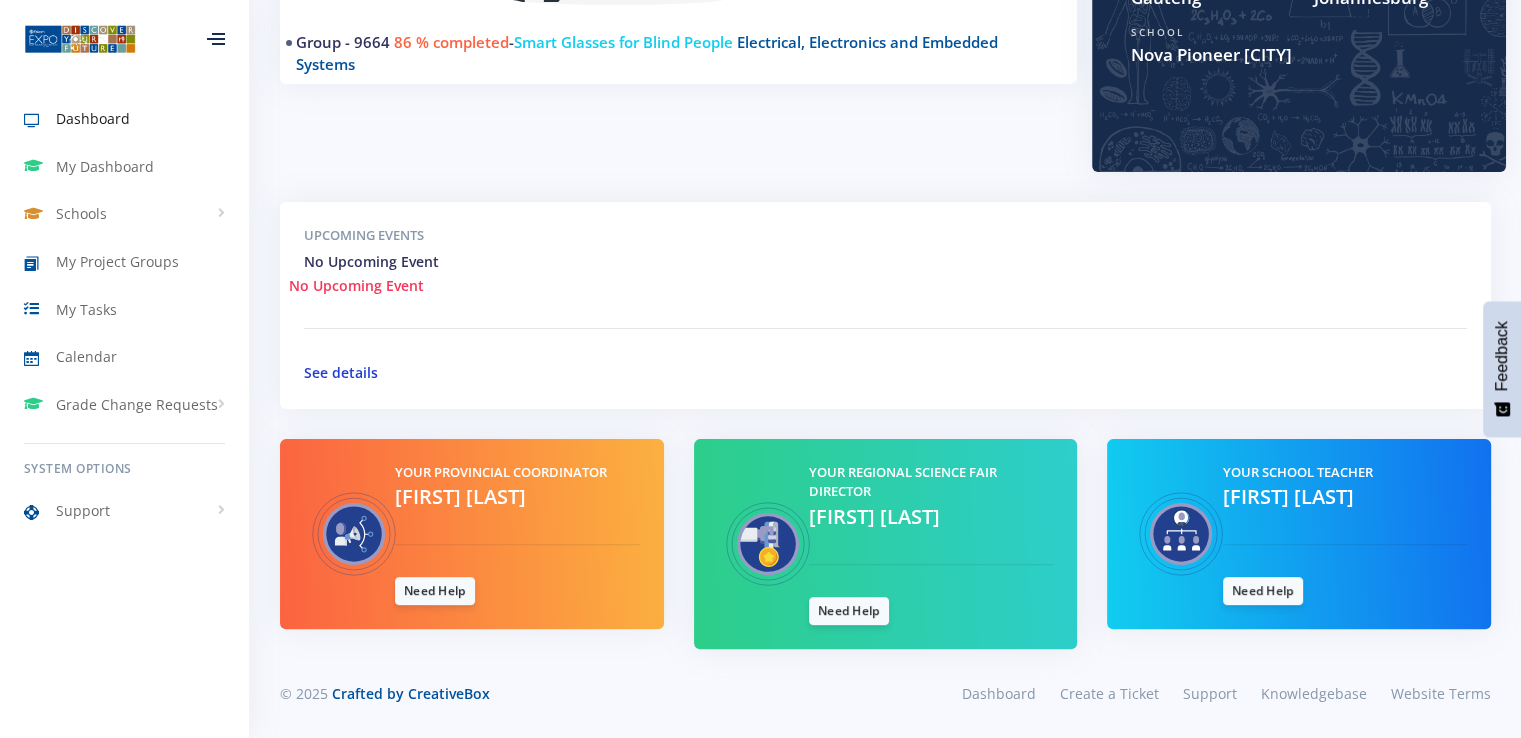 click on "See details" at bounding box center (341, 372) 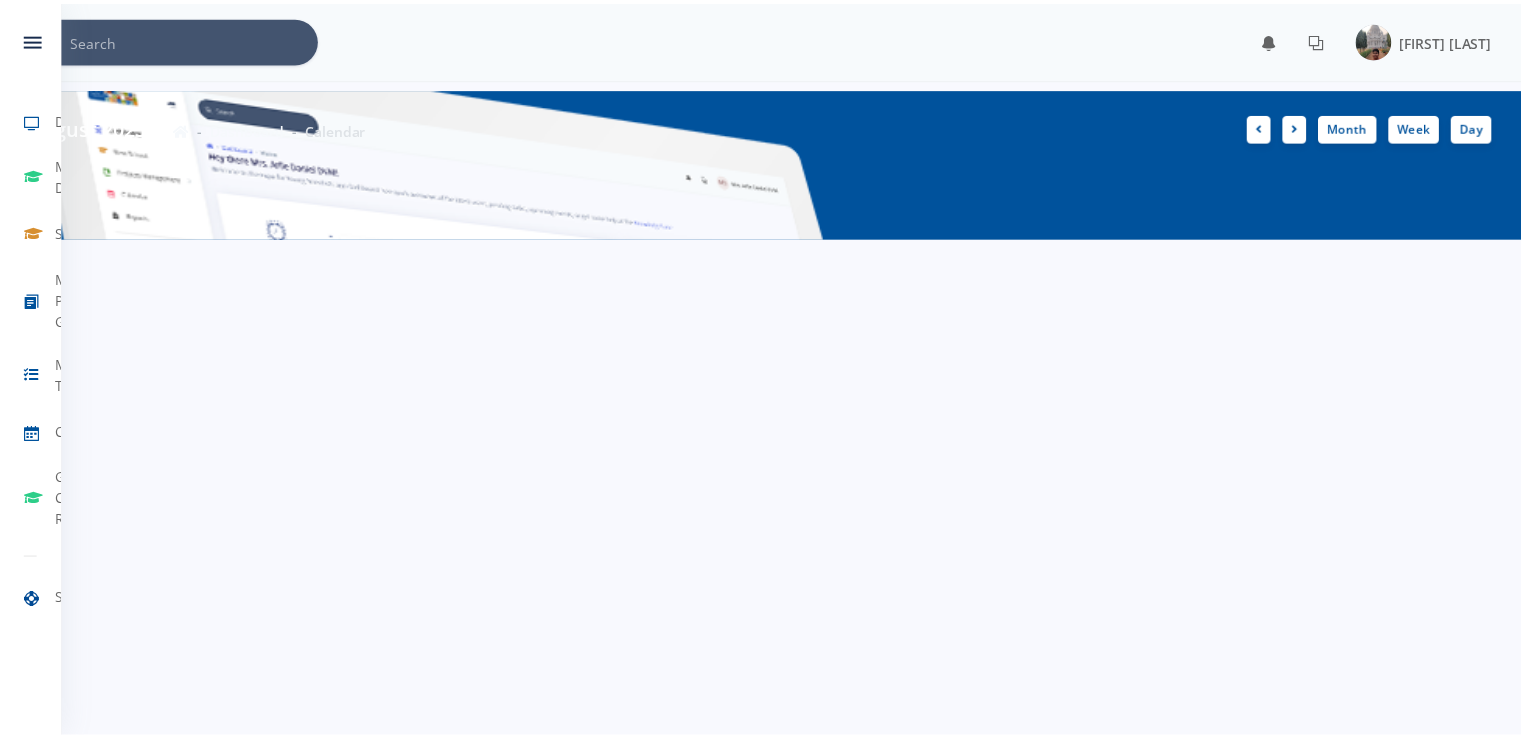 scroll, scrollTop: 0, scrollLeft: 0, axis: both 